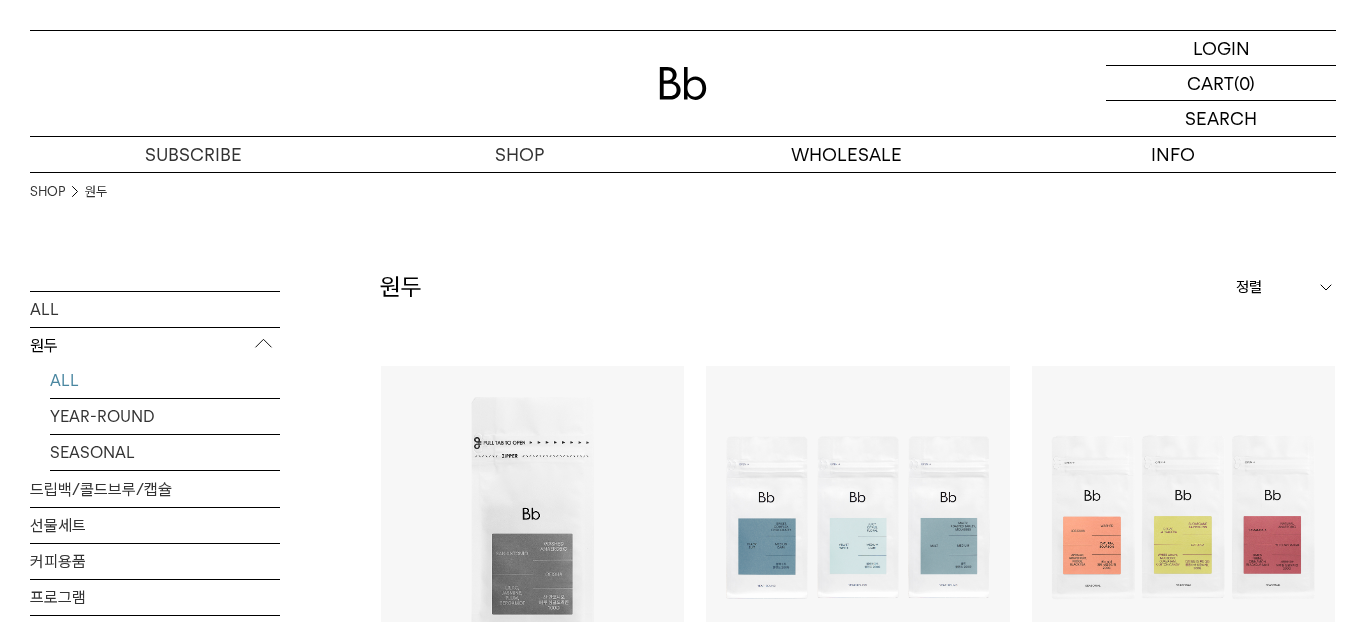 scroll, scrollTop: 0, scrollLeft: 0, axis: both 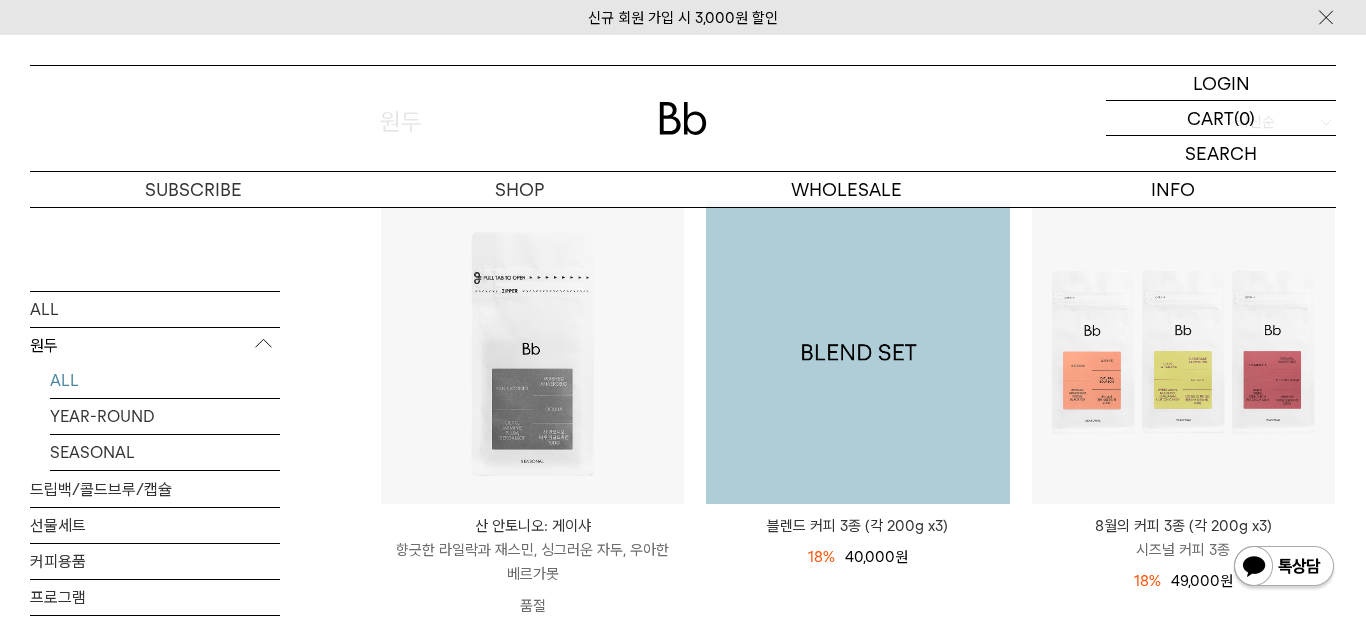 click at bounding box center [857, 352] 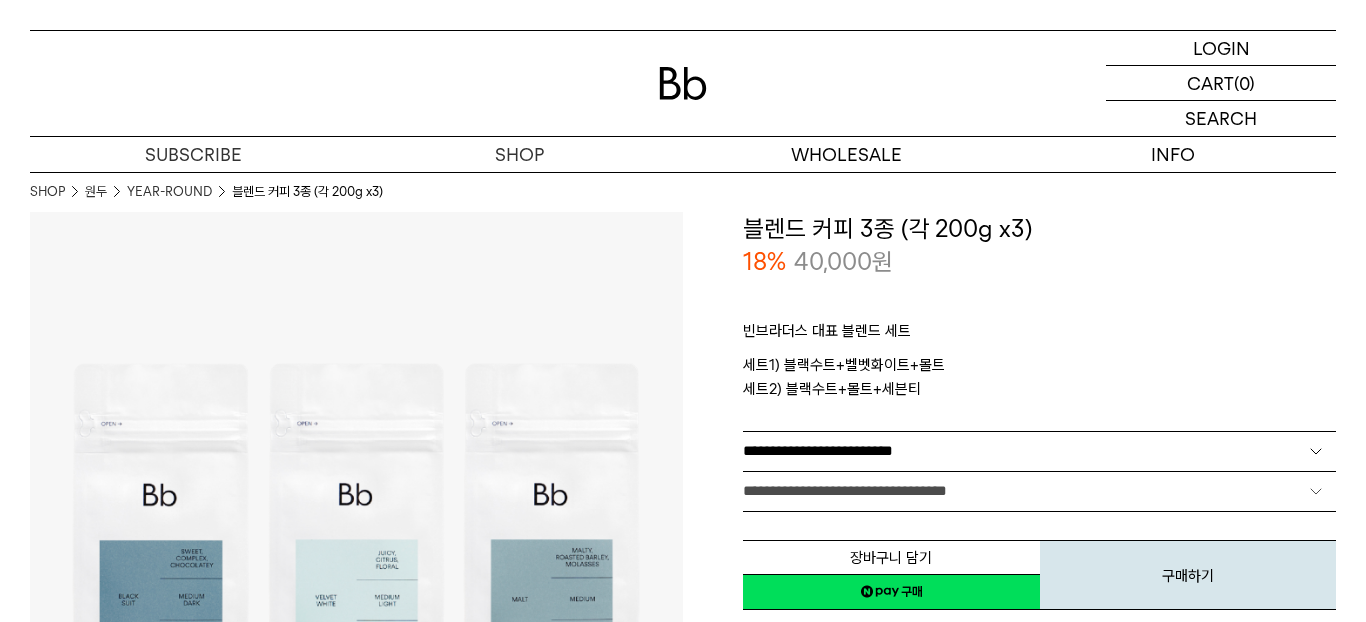 scroll, scrollTop: 0, scrollLeft: 0, axis: both 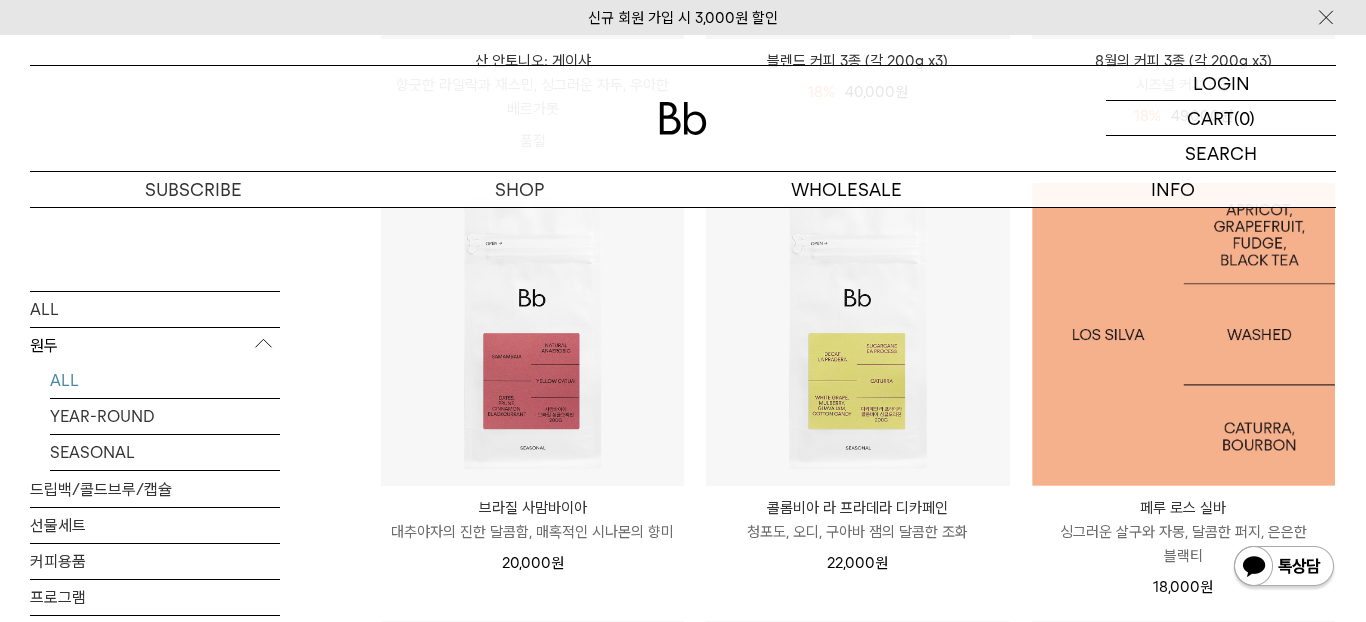 click at bounding box center [1183, 334] 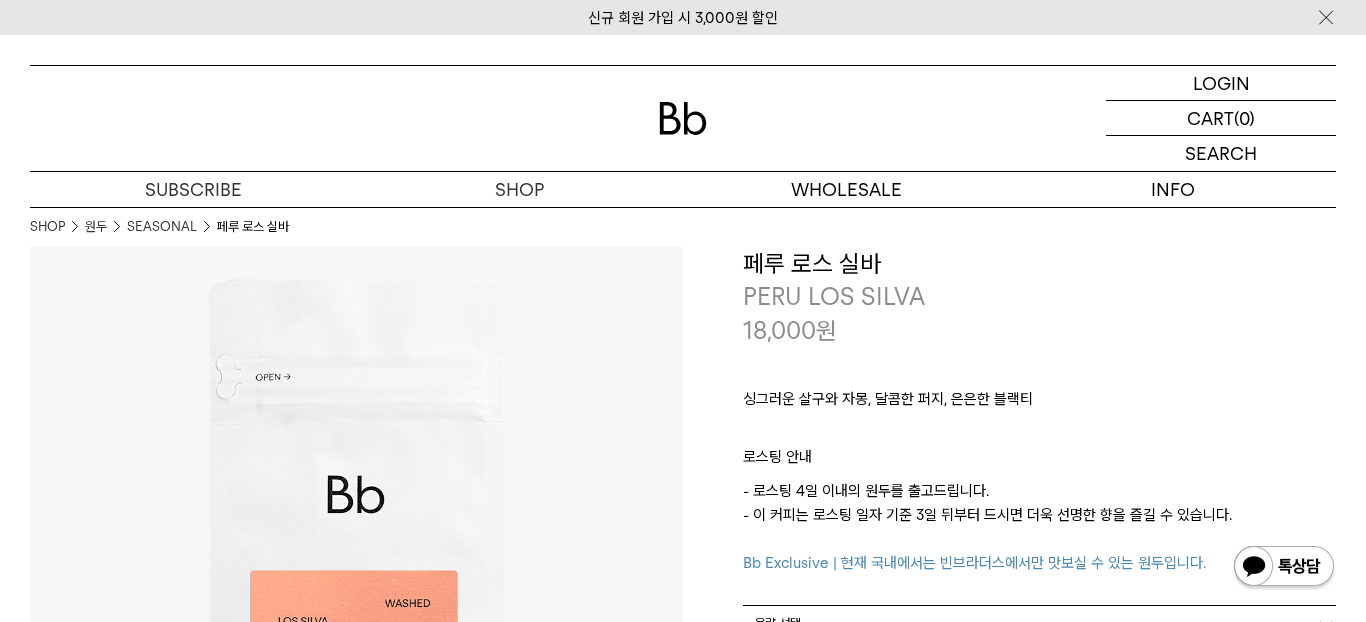 scroll, scrollTop: 100, scrollLeft: 0, axis: vertical 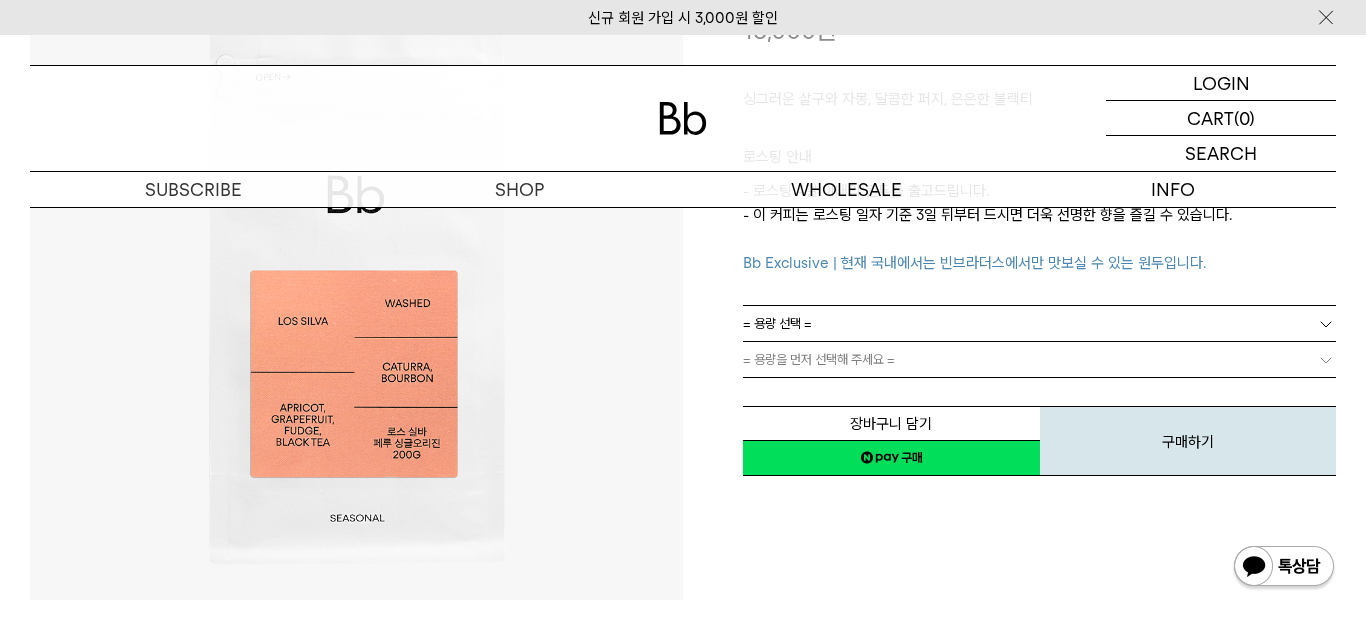 click on "=
용량 선택
=" at bounding box center [1039, 323] 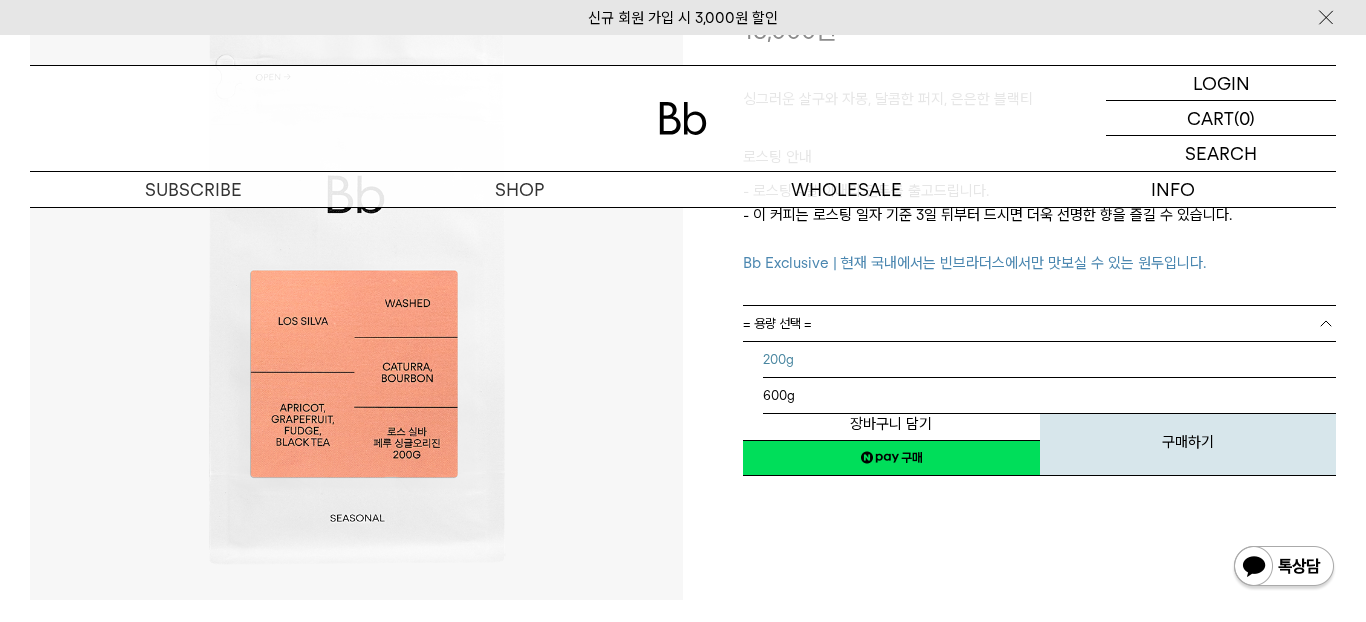 click on "200g" at bounding box center (1049, 360) 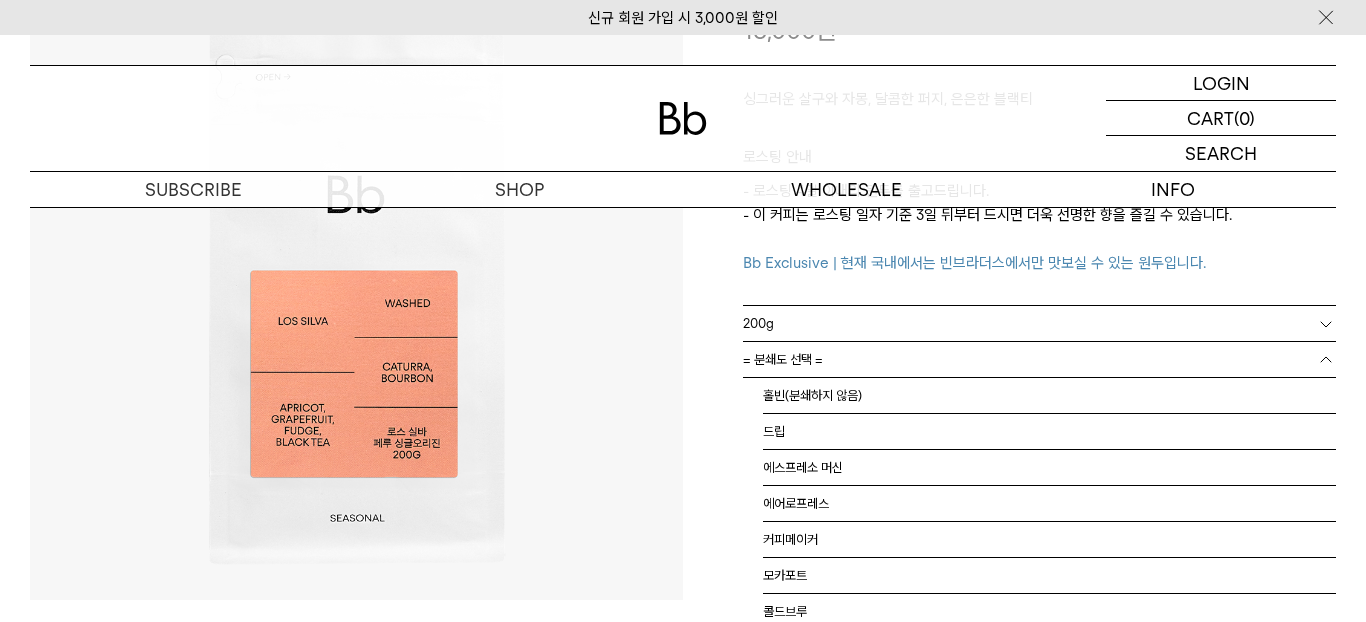 click on "= 분쇄도 선택 =" at bounding box center [783, 359] 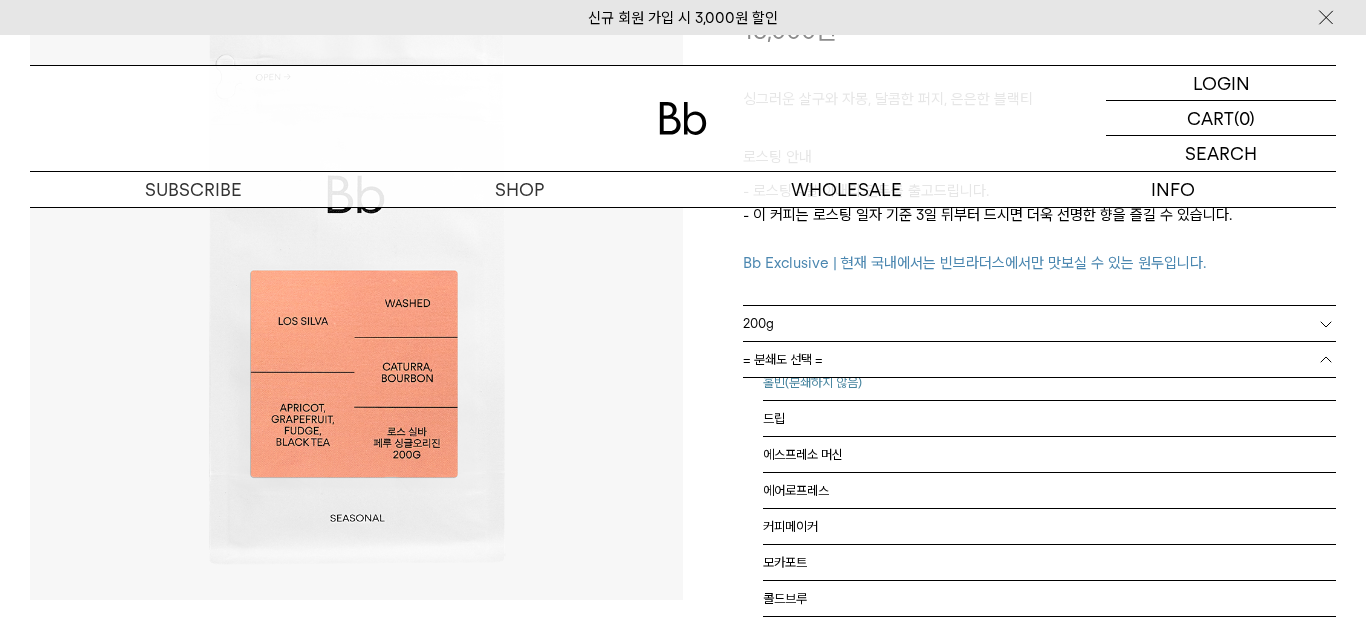 scroll, scrollTop: 0, scrollLeft: 0, axis: both 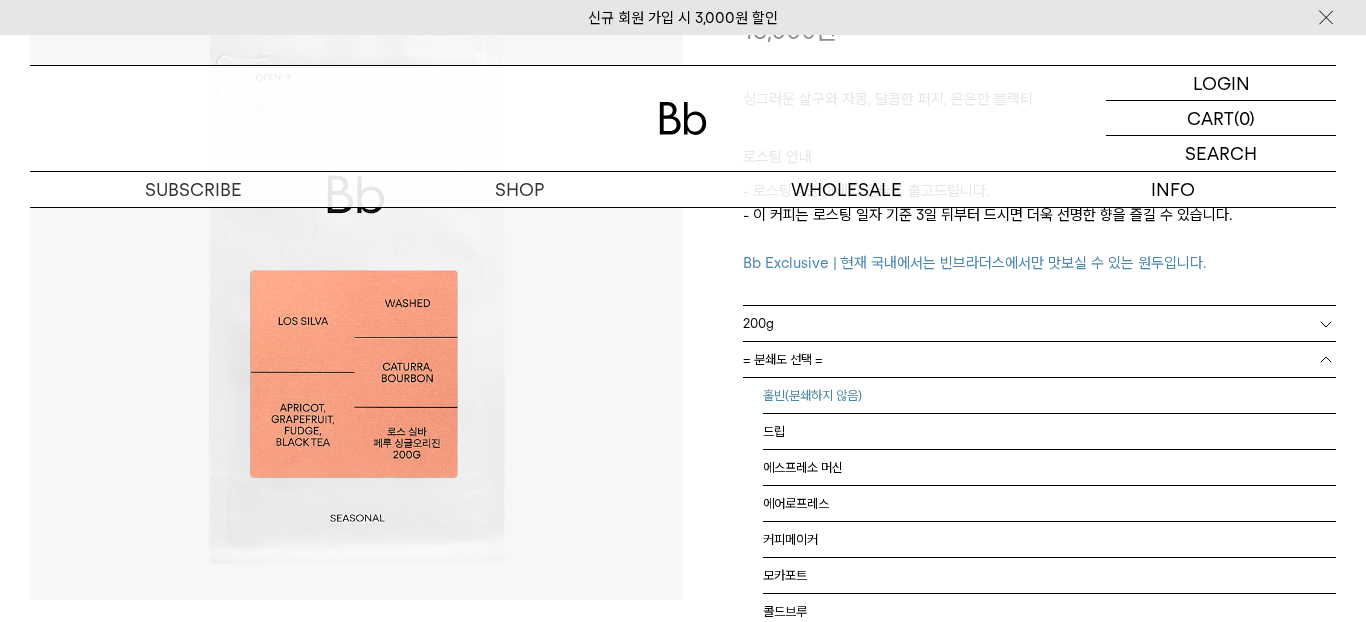 click on "홀빈(분쇄하지 않음)" at bounding box center (1049, 396) 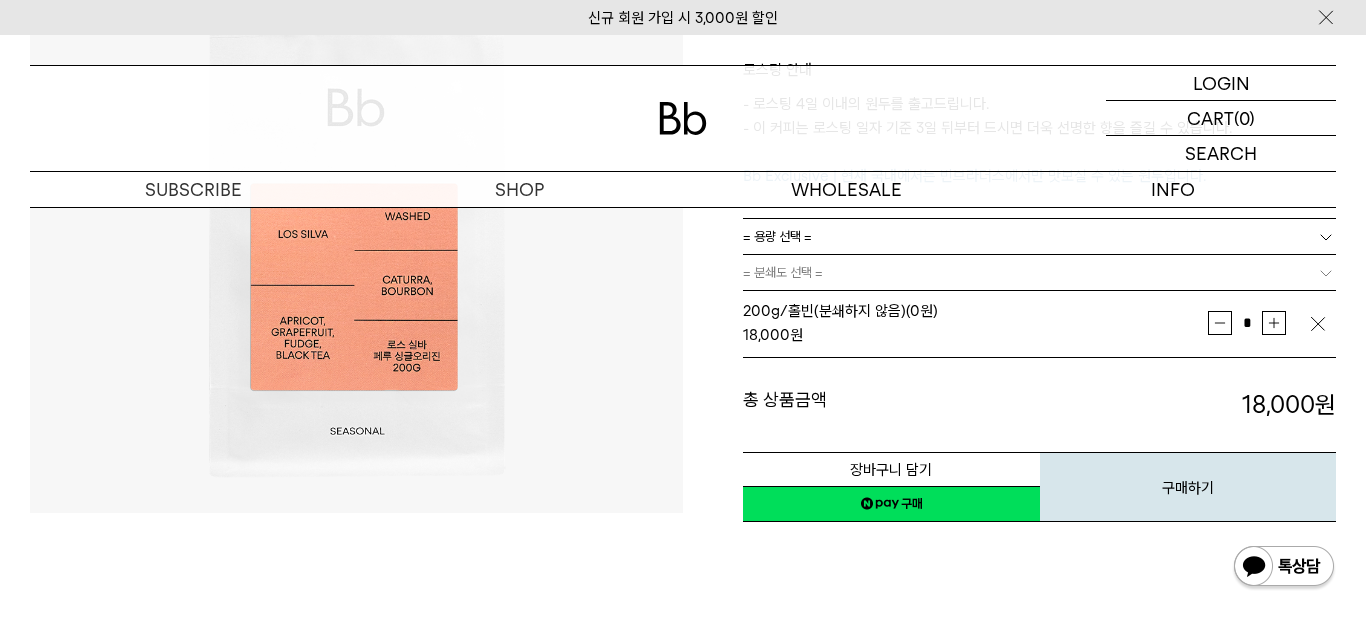 scroll, scrollTop: 500, scrollLeft: 0, axis: vertical 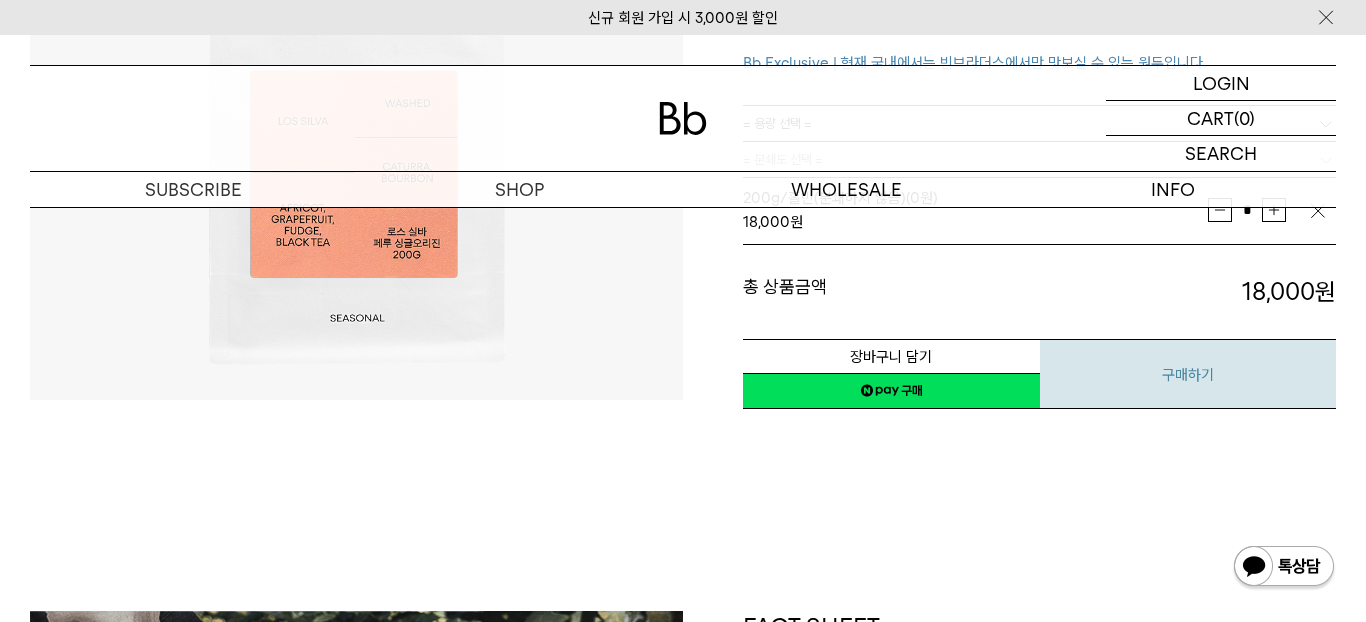 click on "구매하기" at bounding box center (1188, 374) 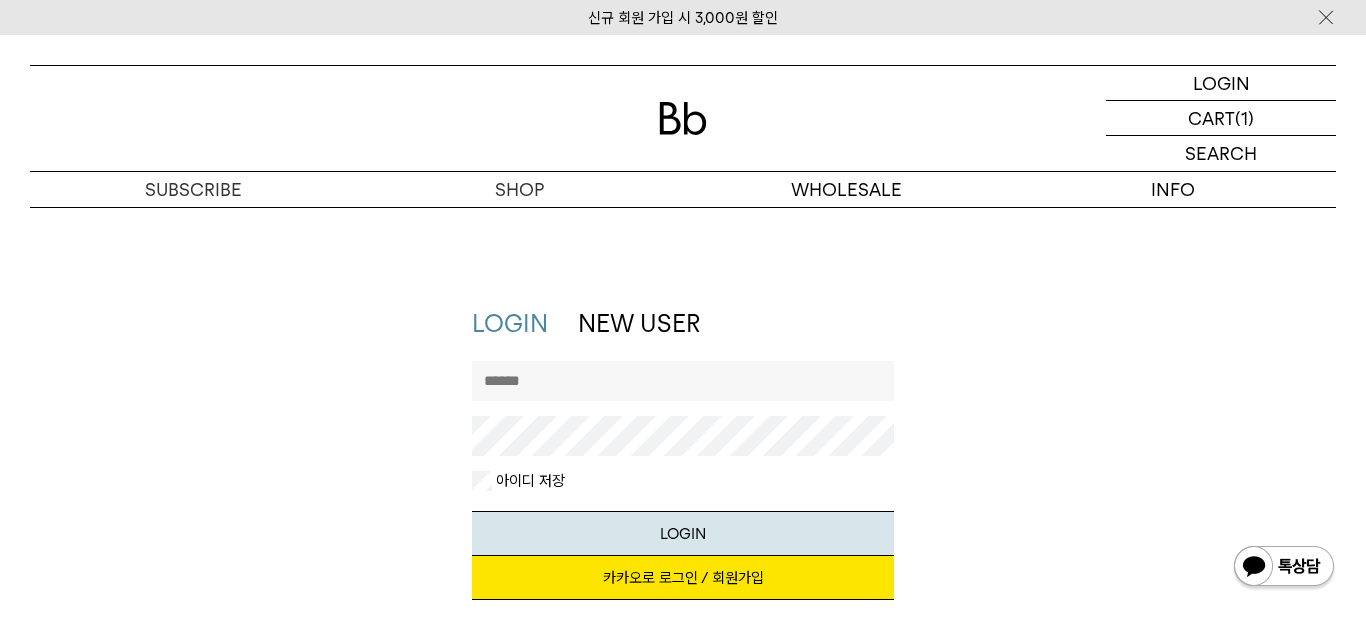 scroll, scrollTop: 0, scrollLeft: 0, axis: both 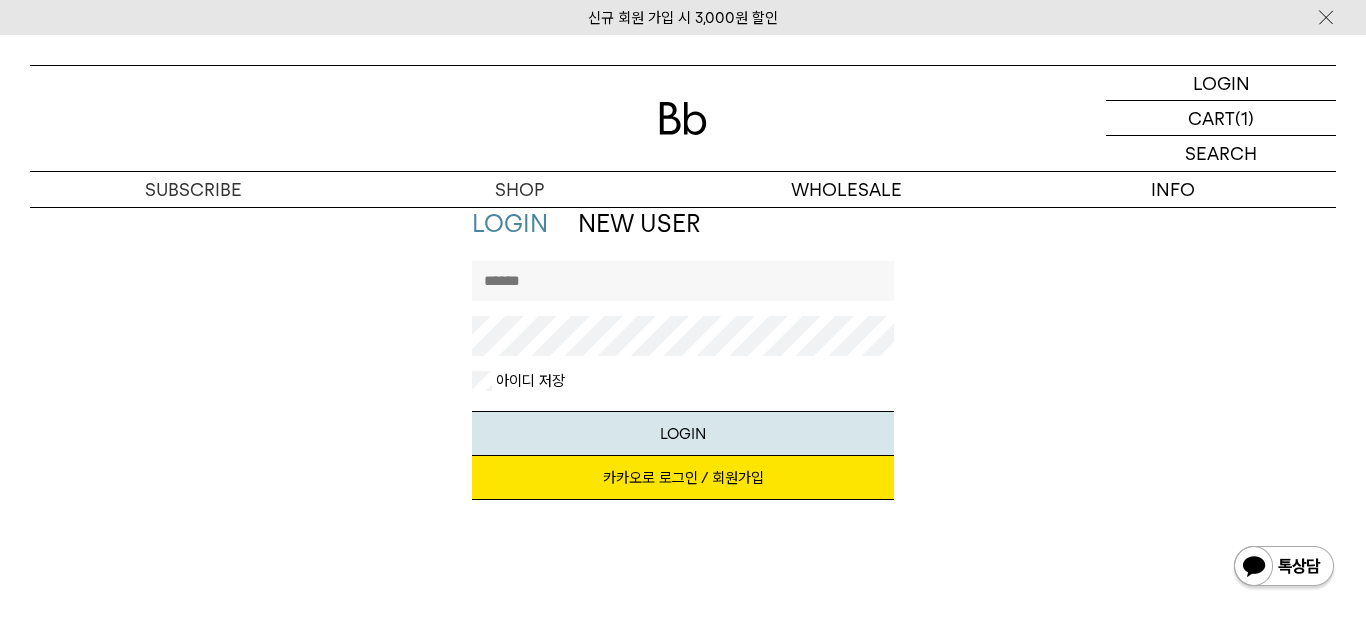 click on "카카오로 로그인 / 회원가입" at bounding box center (683, 478) 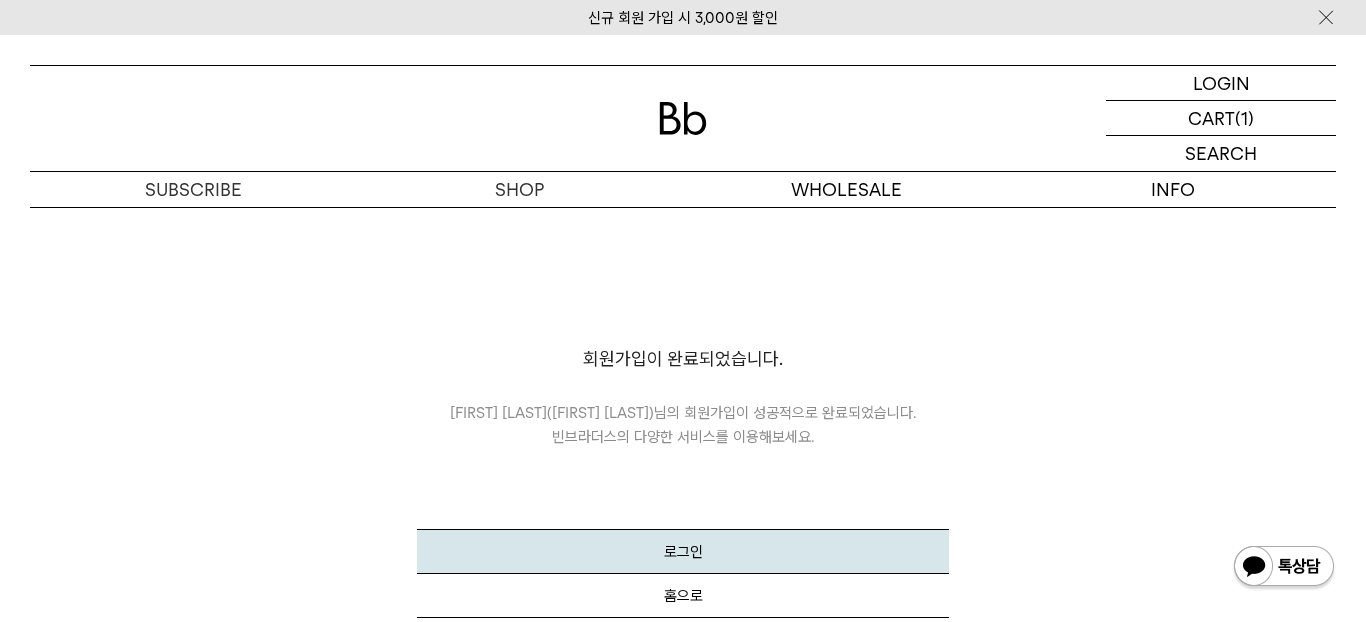scroll, scrollTop: 0, scrollLeft: 0, axis: both 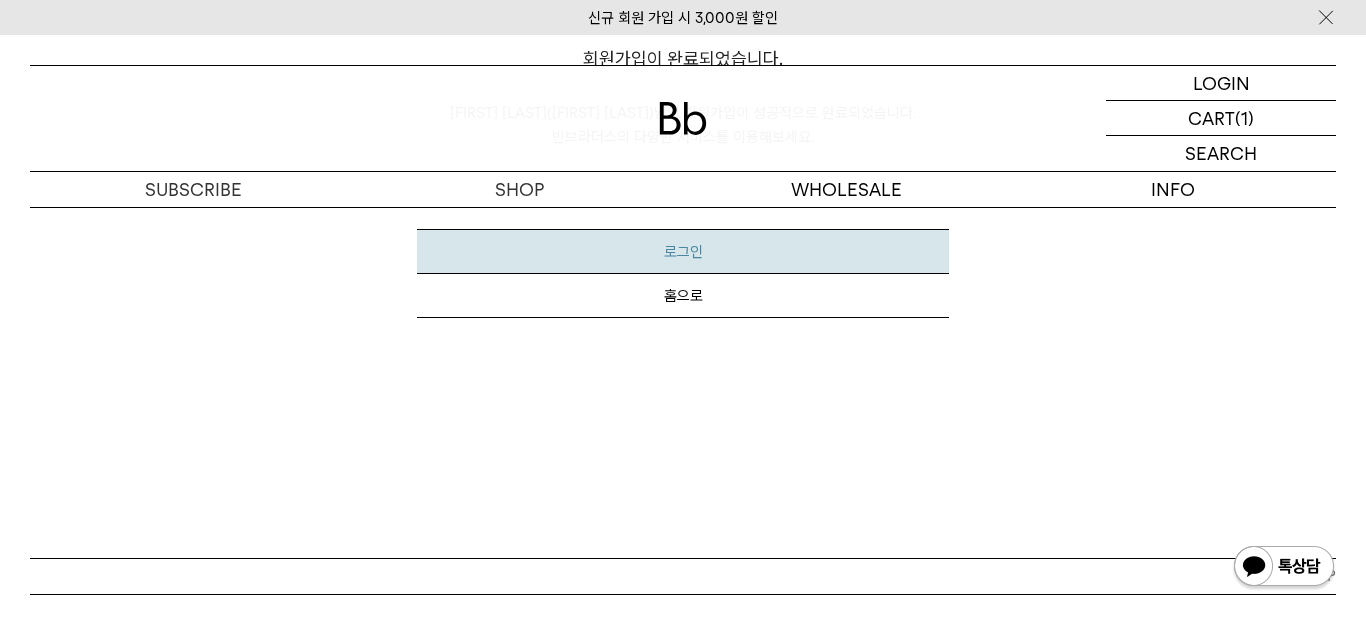 click on "로그인" at bounding box center (683, 251) 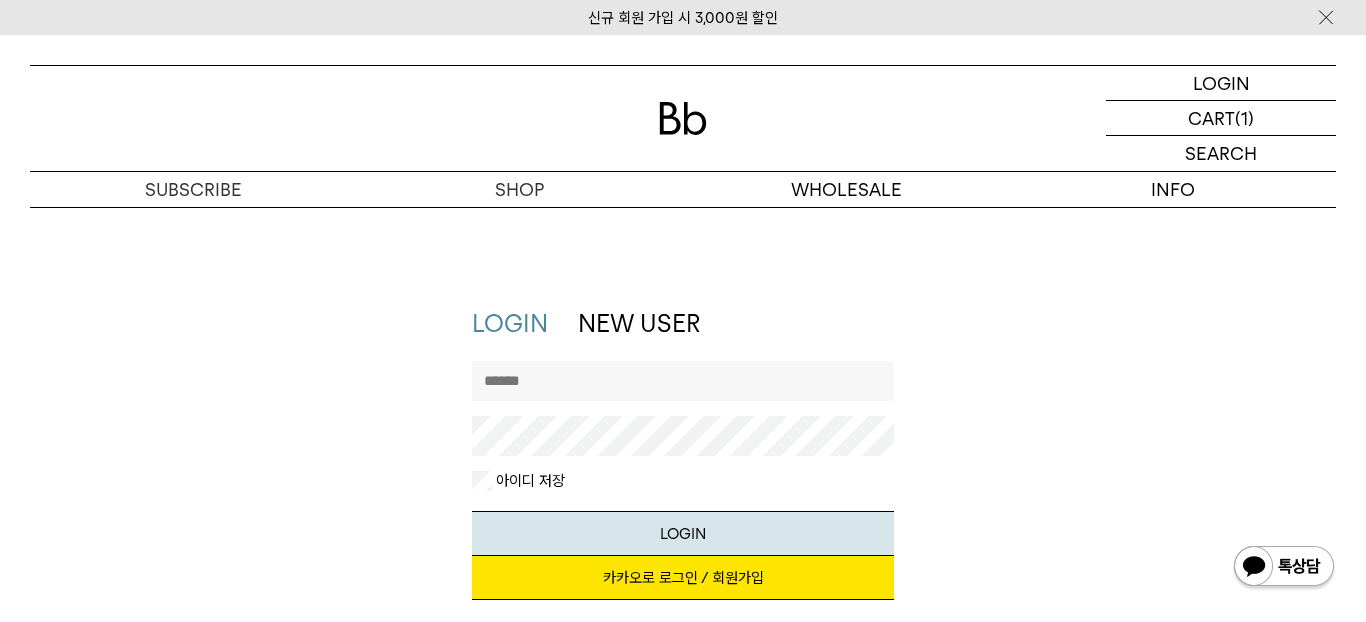 scroll, scrollTop: 200, scrollLeft: 0, axis: vertical 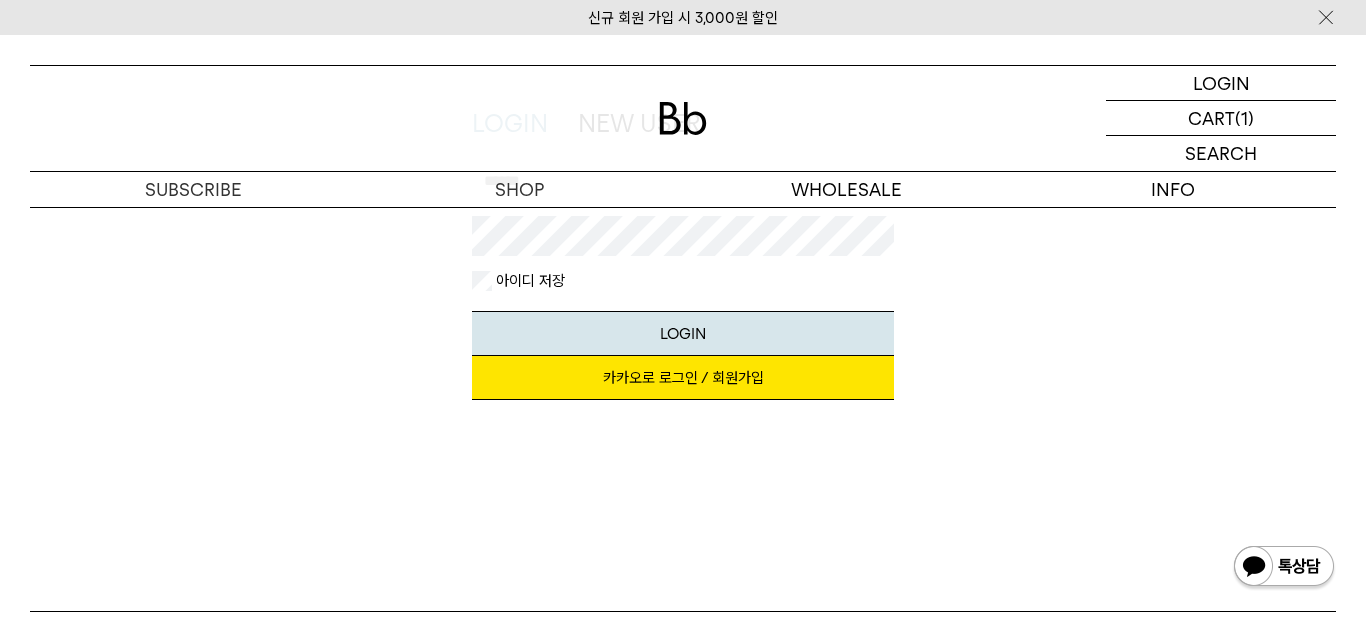 click on "카카오로 로그인 / 회원가입" at bounding box center (683, 378) 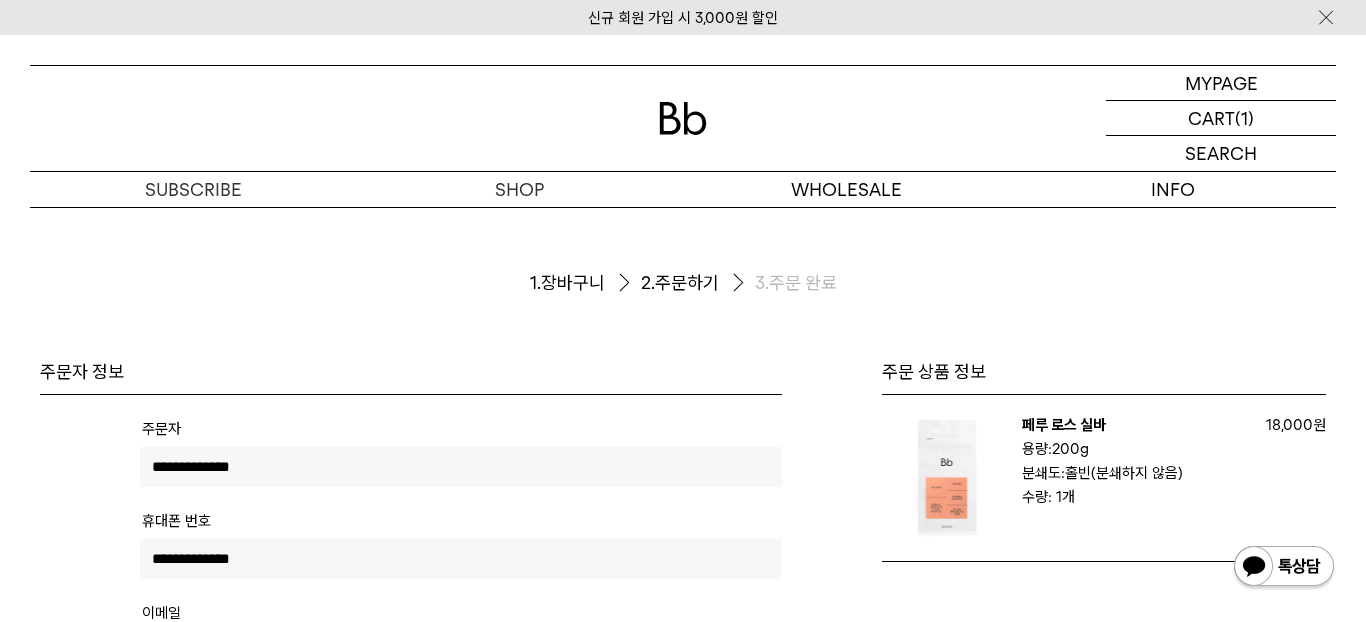 scroll, scrollTop: 0, scrollLeft: 0, axis: both 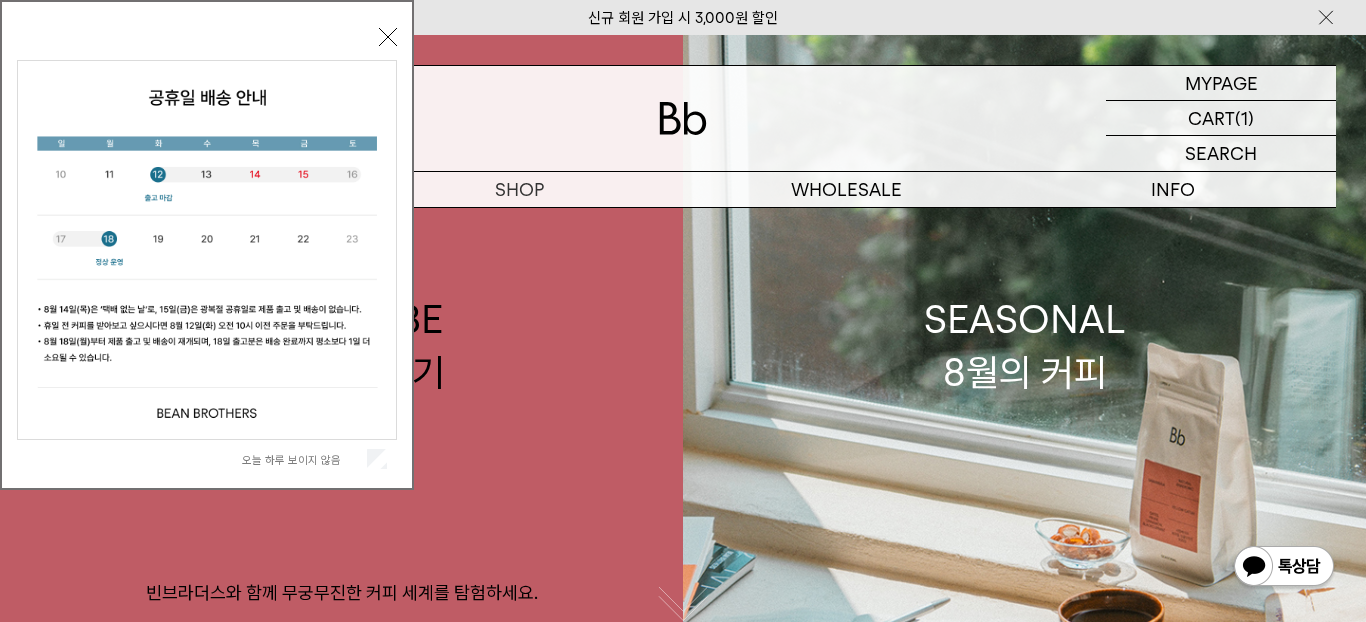 click on "닫기" at bounding box center (388, 37) 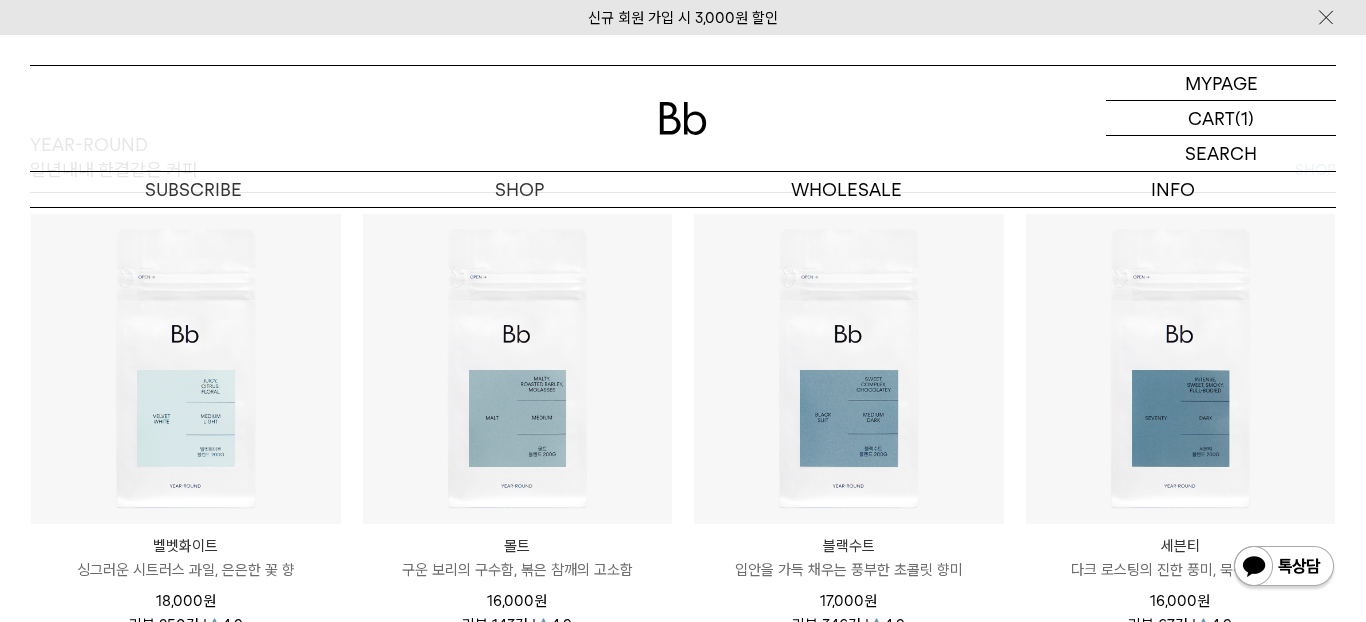 scroll, scrollTop: 2200, scrollLeft: 0, axis: vertical 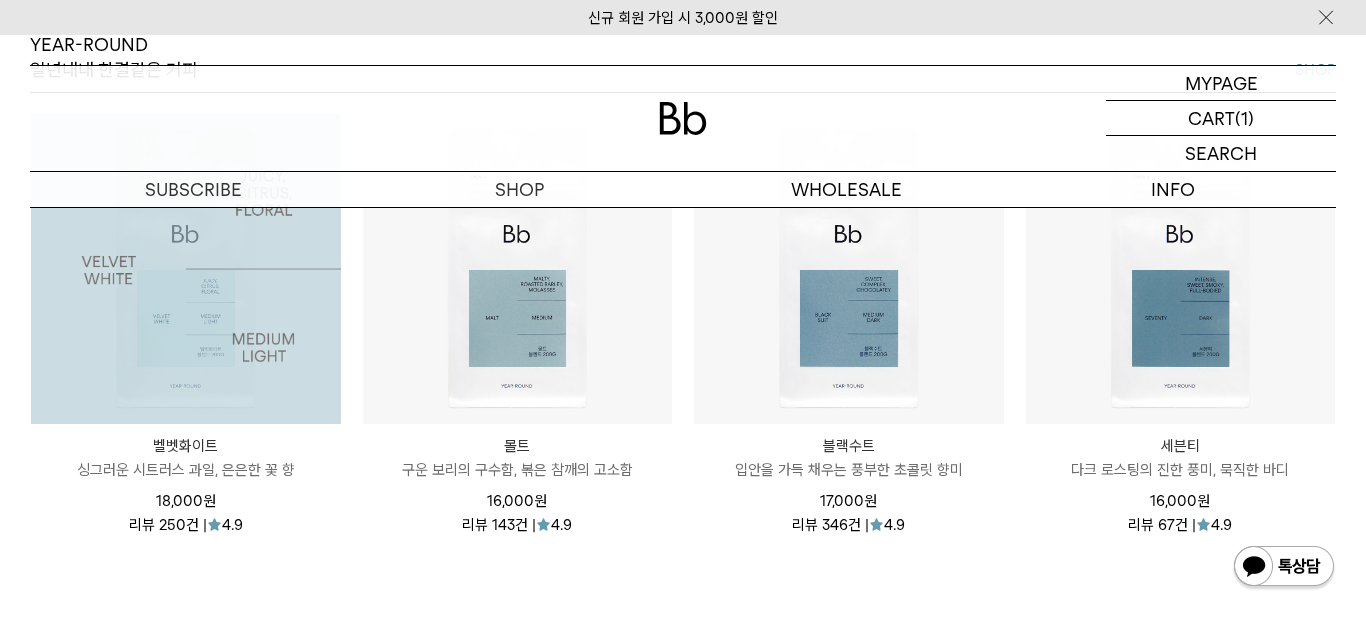 click at bounding box center [186, 269] 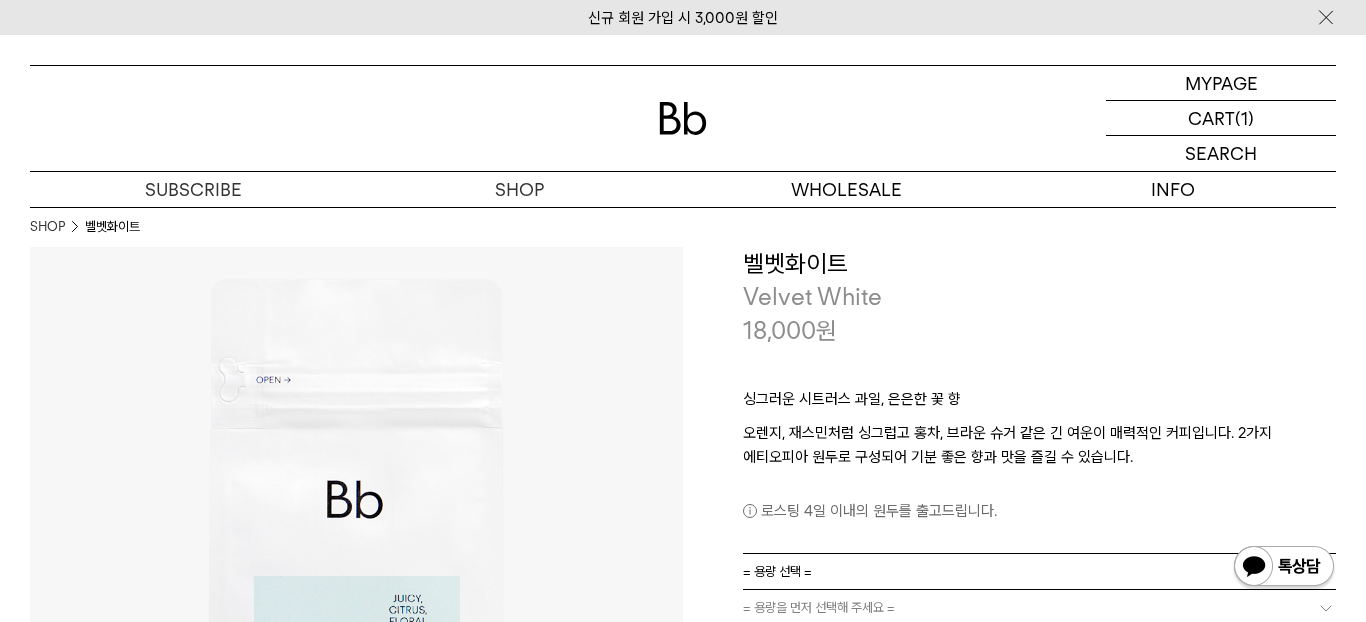 scroll, scrollTop: 200, scrollLeft: 0, axis: vertical 